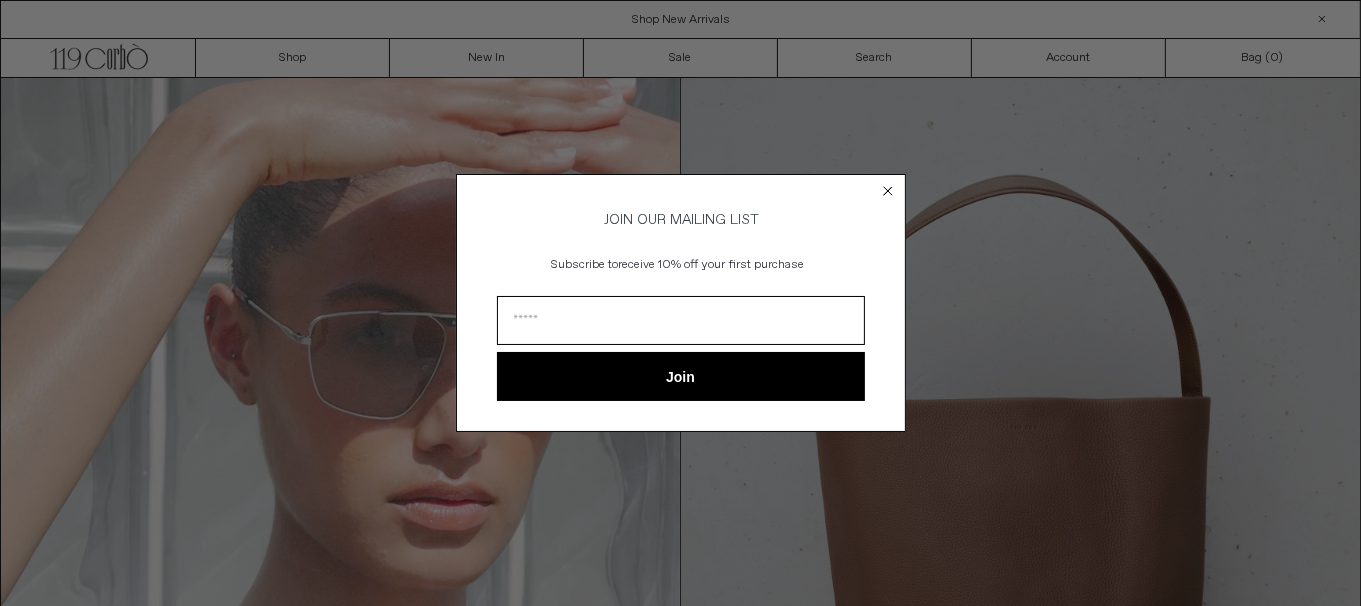 scroll, scrollTop: 0, scrollLeft: 0, axis: both 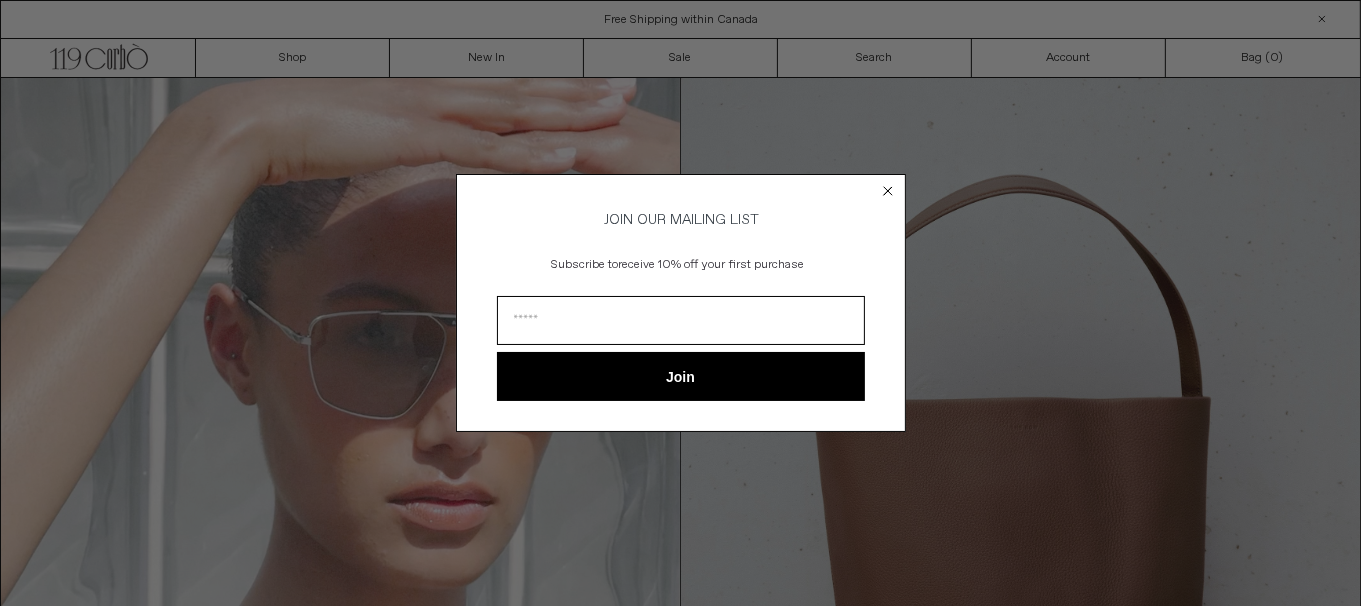 click 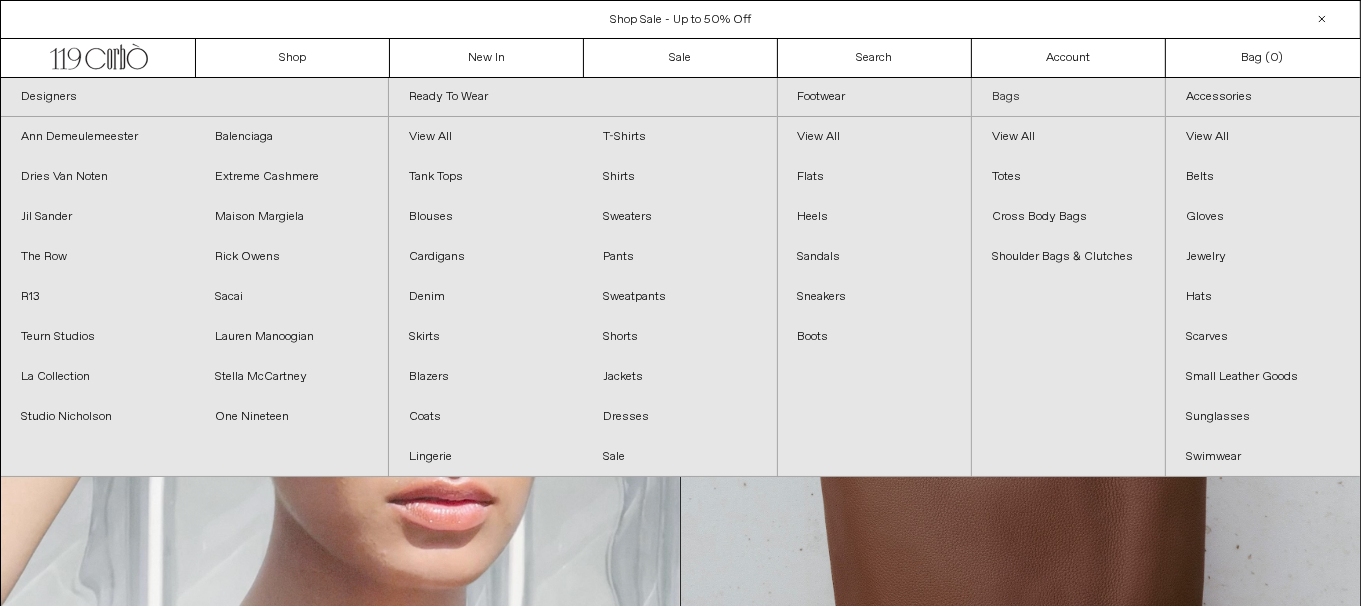 click on "Bags" at bounding box center (1068, 97) 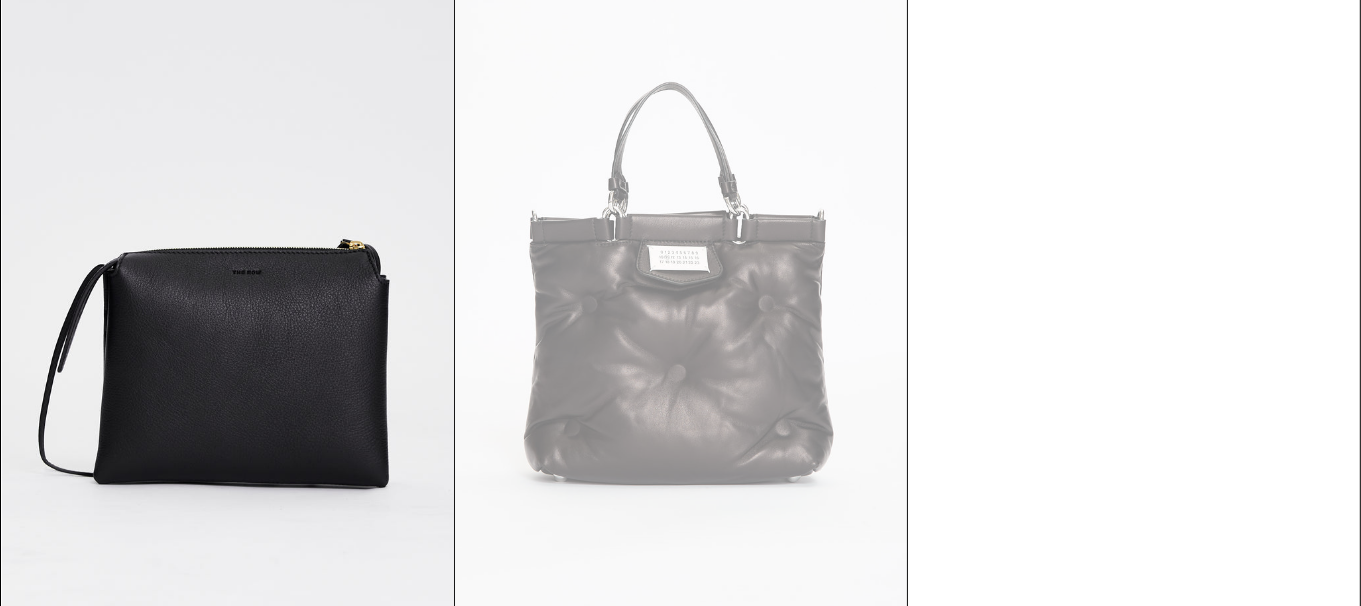scroll, scrollTop: 6031, scrollLeft: 0, axis: vertical 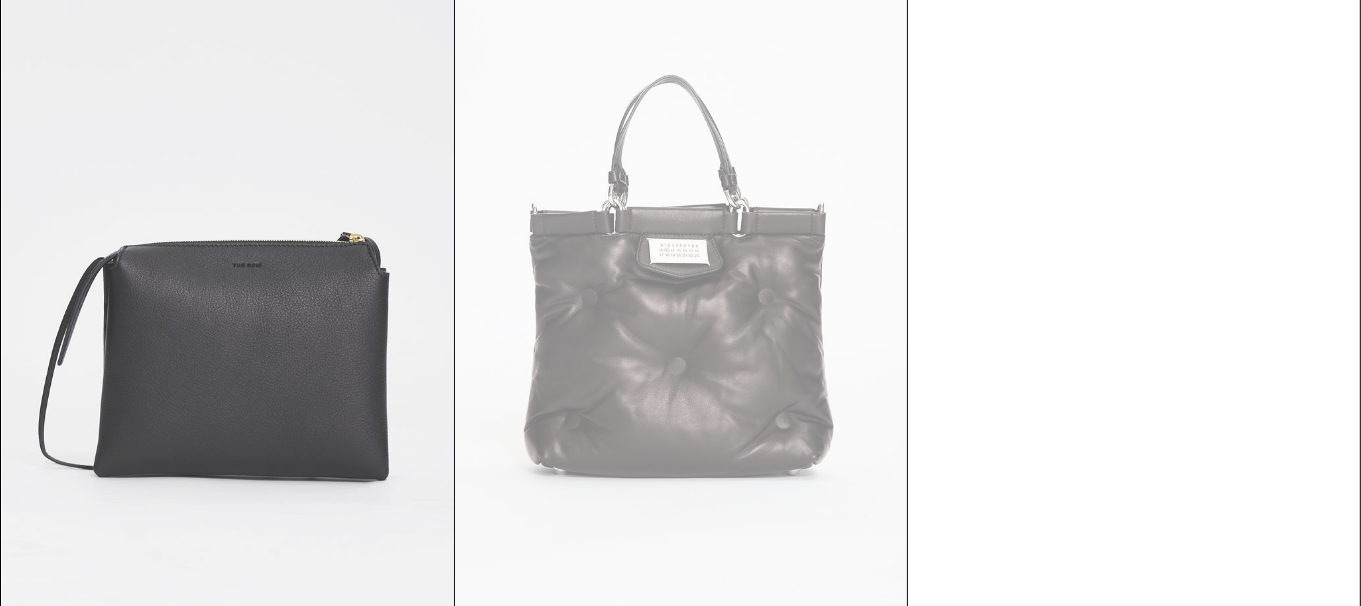 drag, startPoint x: 1370, startPoint y: 551, endPoint x: 325, endPoint y: 60, distance: 1154.602 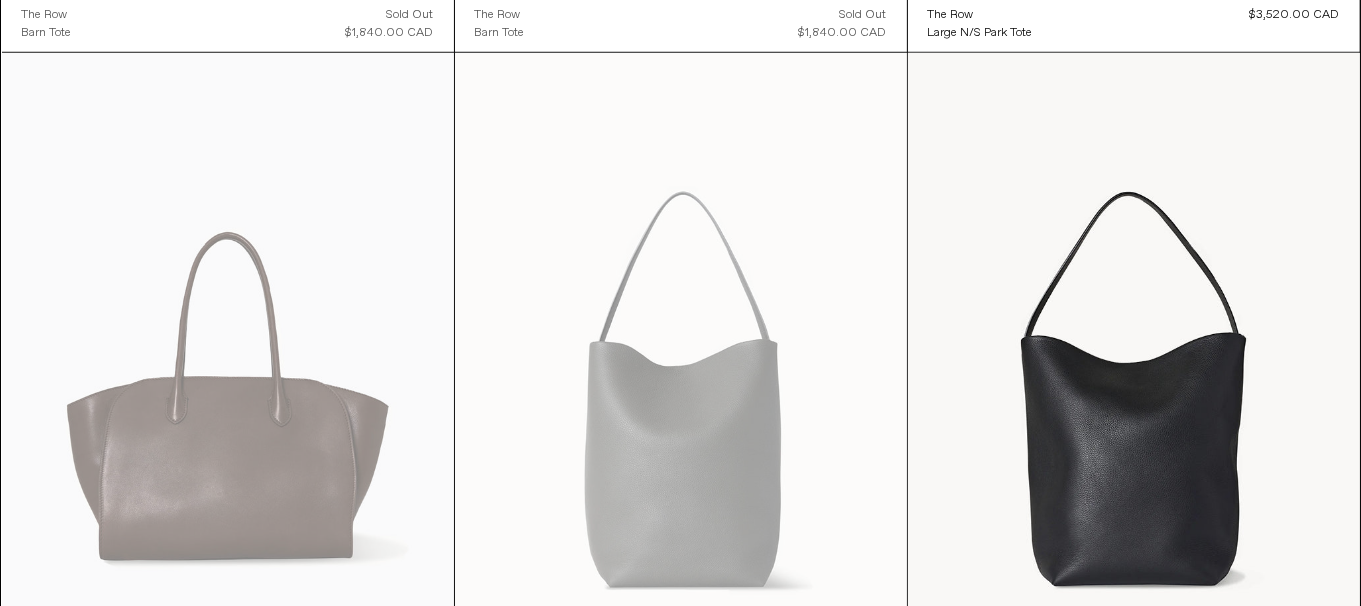 scroll, scrollTop: 0, scrollLeft: 0, axis: both 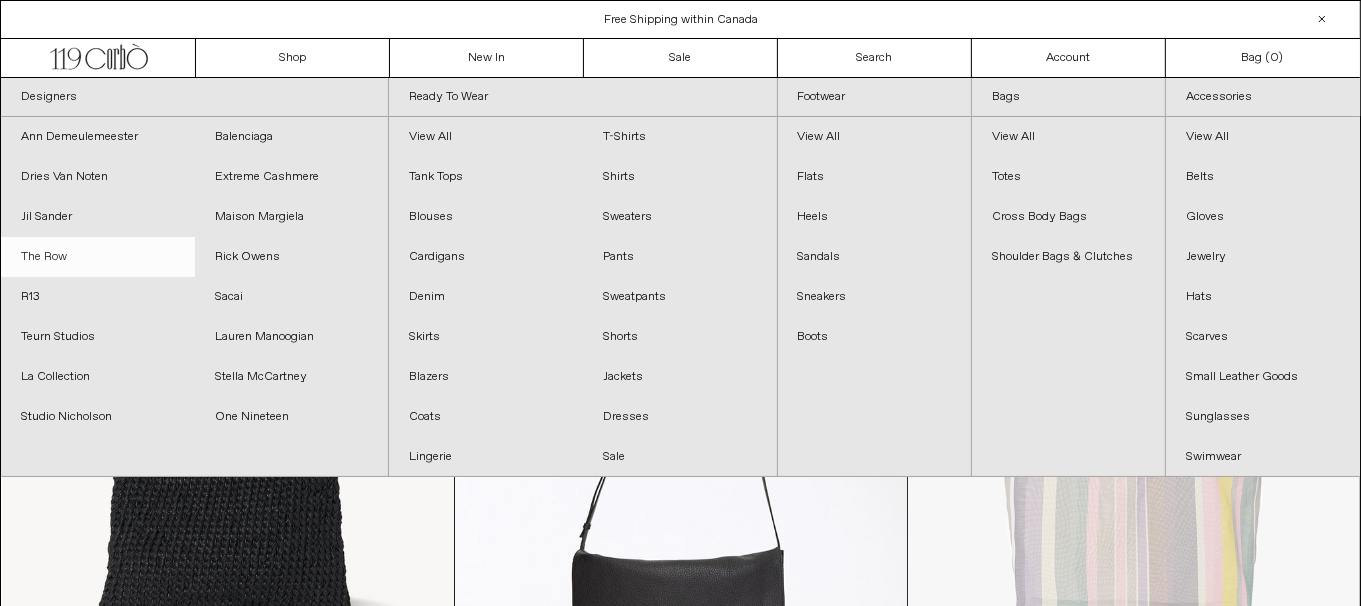 click on "The Row" at bounding box center (98, 257) 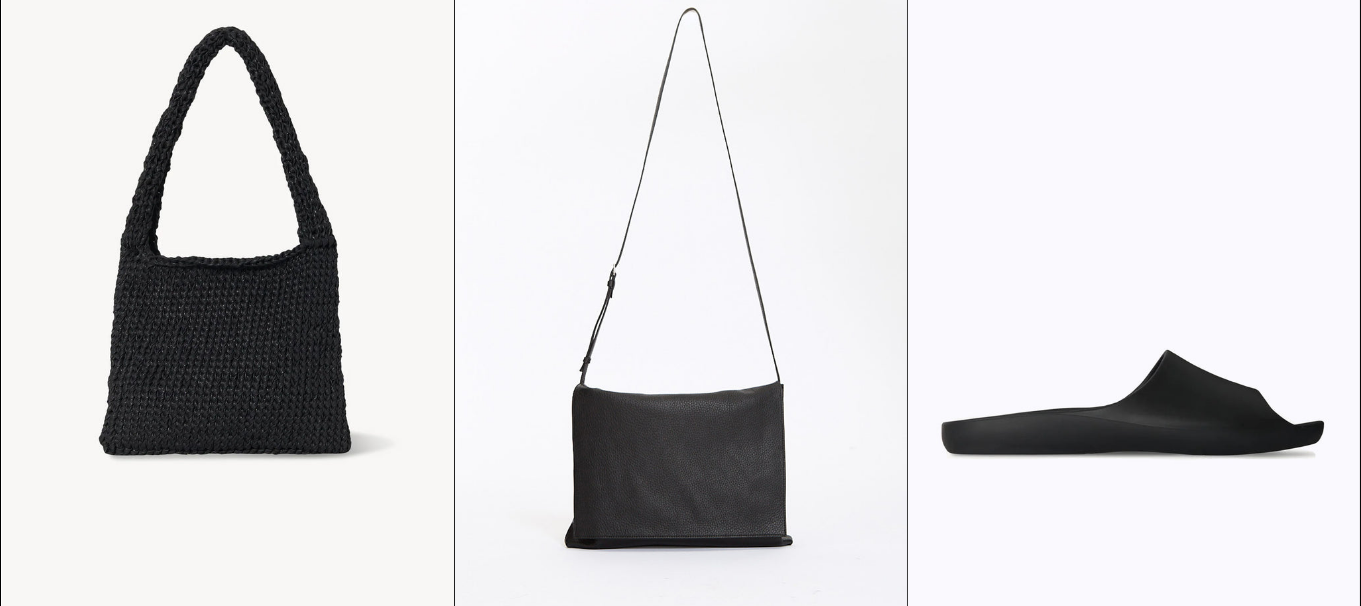 scroll, scrollTop: 800, scrollLeft: 0, axis: vertical 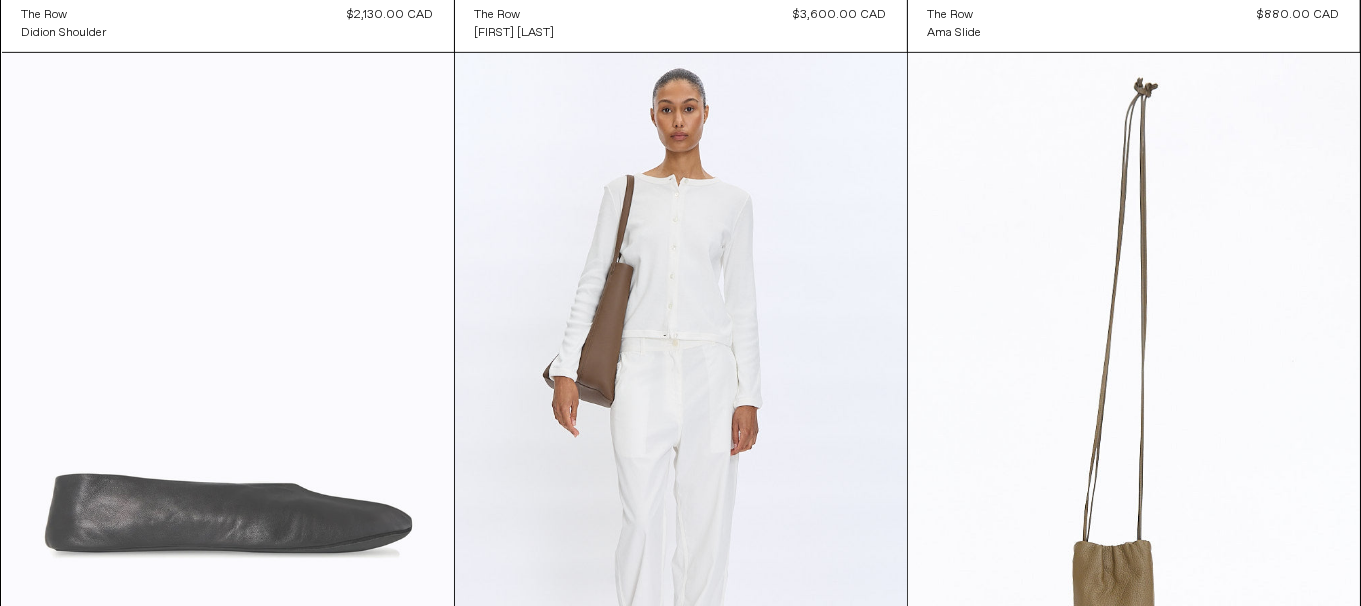 click at bounding box center (228, 392) 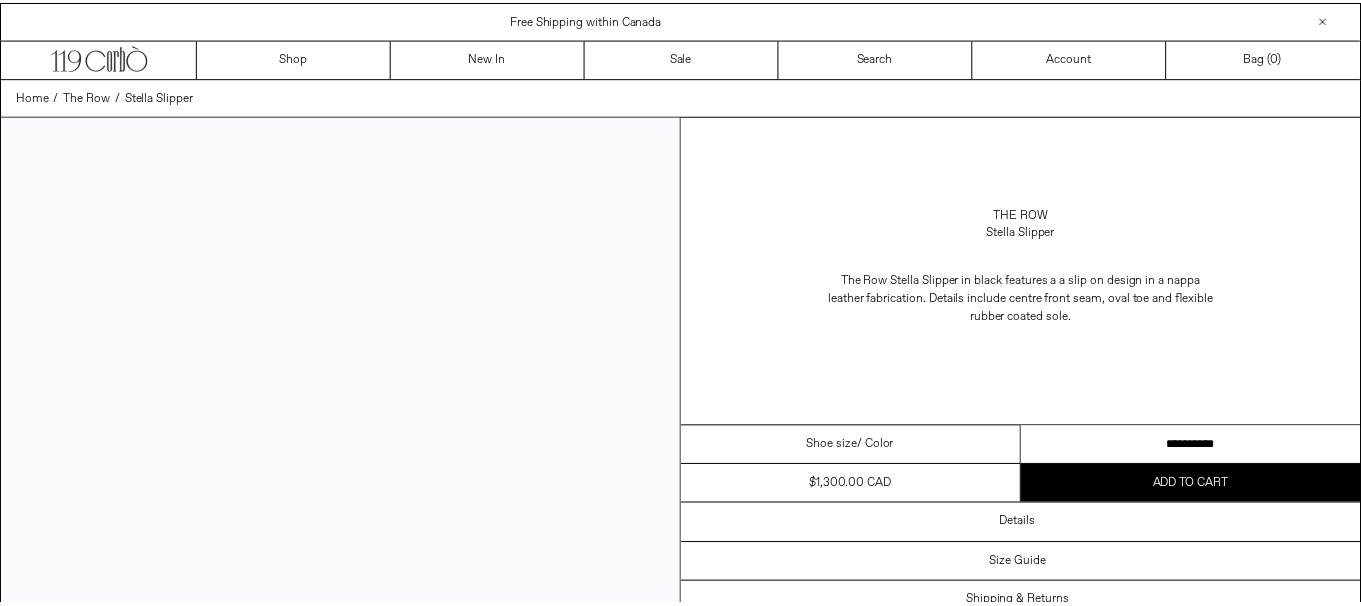 scroll, scrollTop: 0, scrollLeft: 0, axis: both 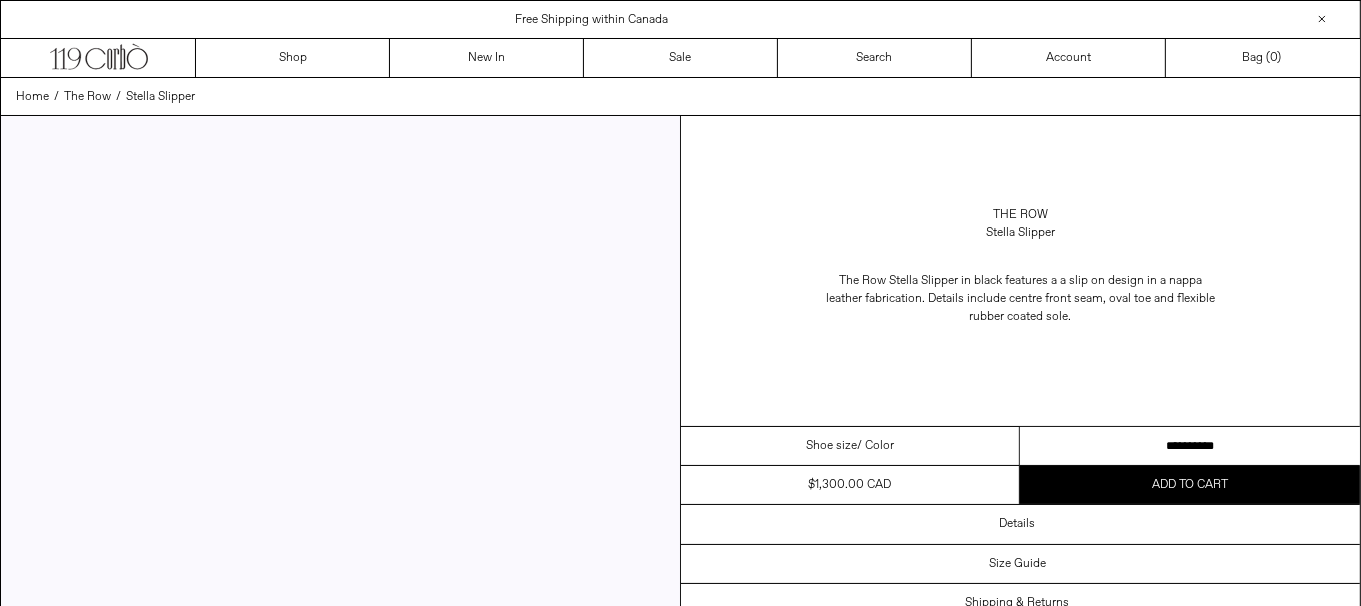 drag, startPoint x: 1126, startPoint y: 442, endPoint x: 1103, endPoint y: 429, distance: 26.41969 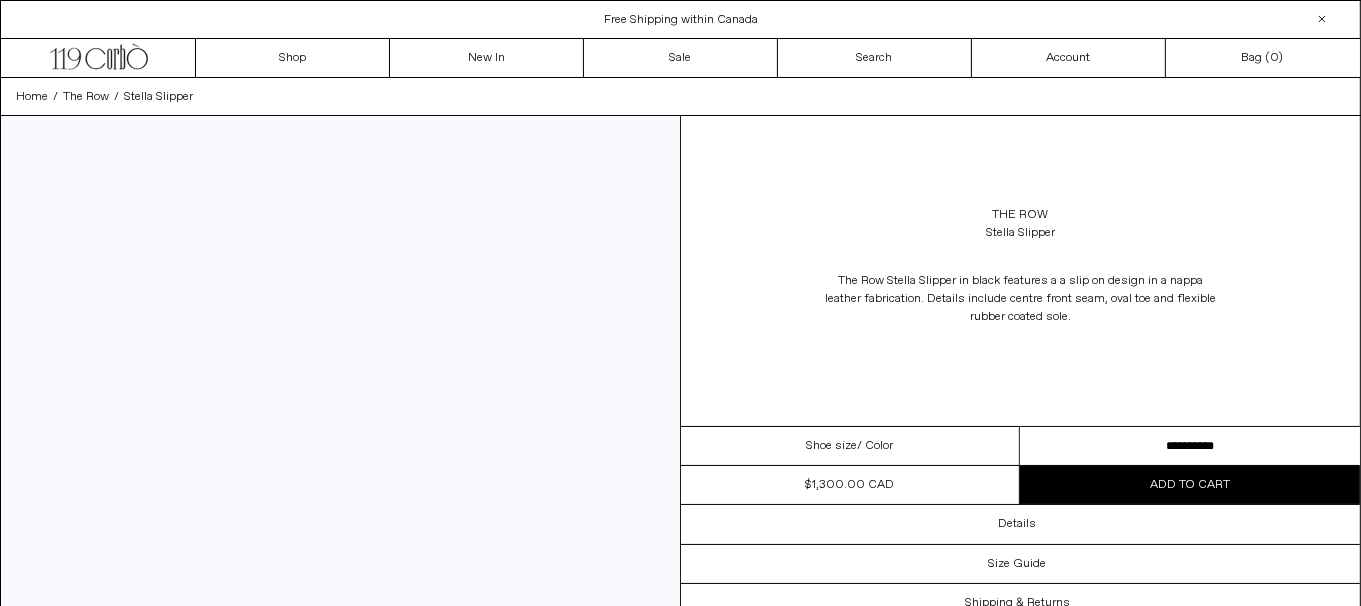scroll, scrollTop: 0, scrollLeft: 0, axis: both 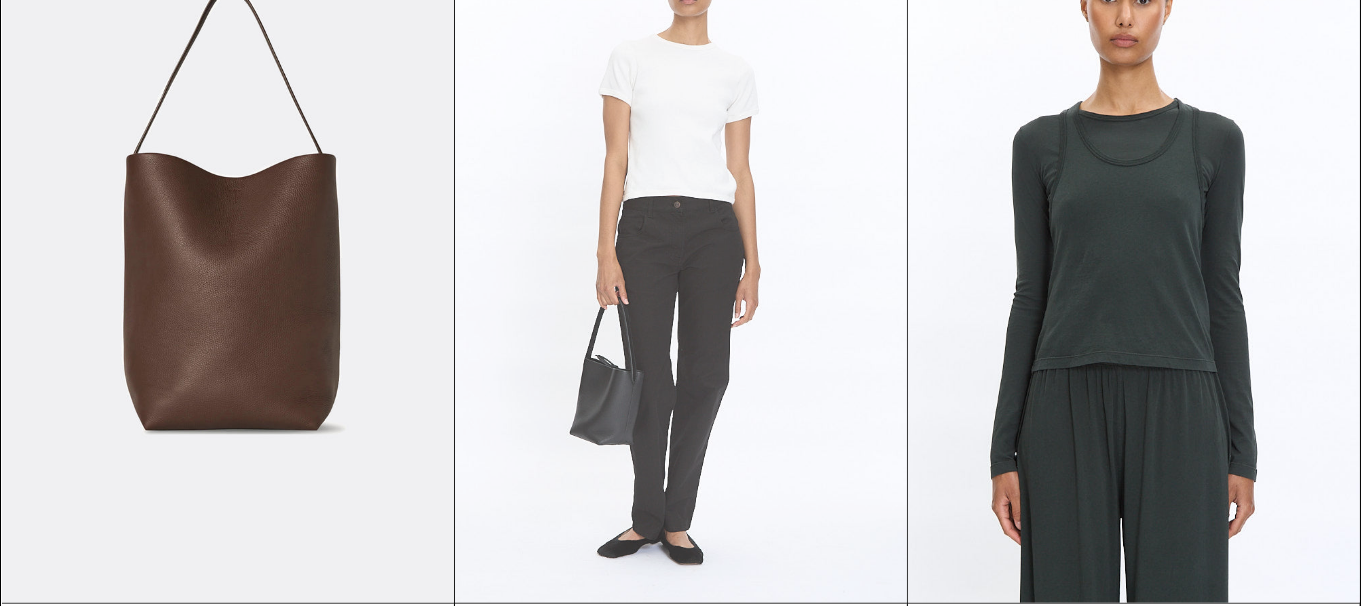 click at bounding box center (681, 264) 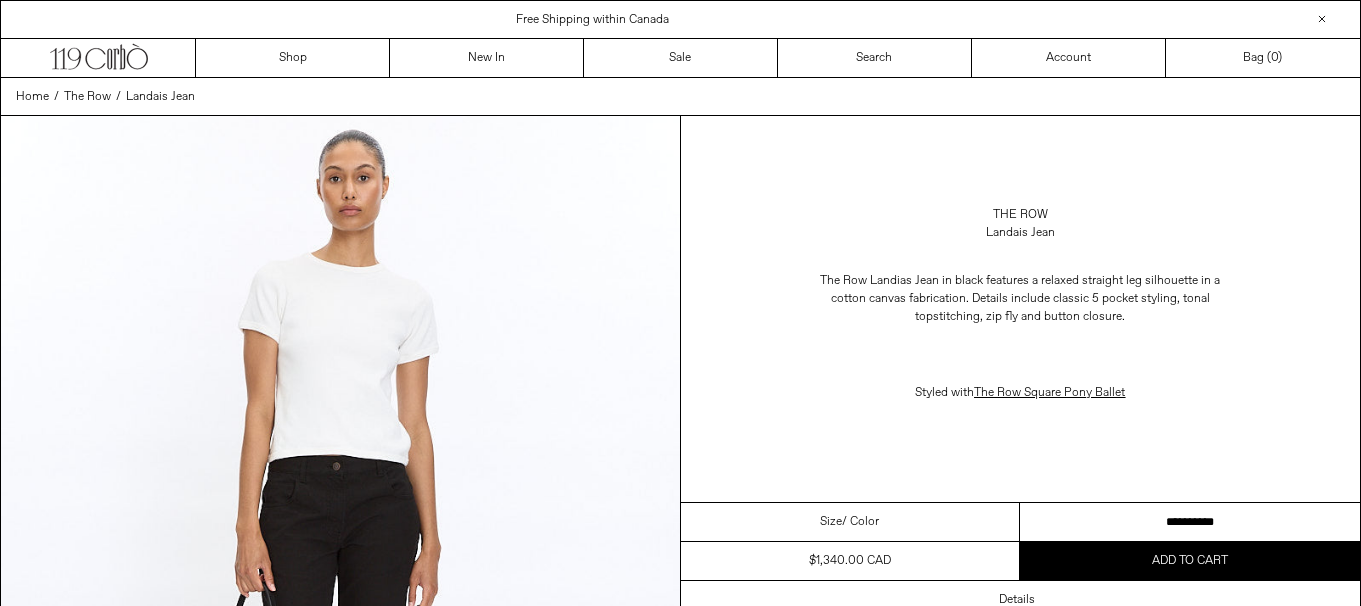 scroll, scrollTop: 0, scrollLeft: 0, axis: both 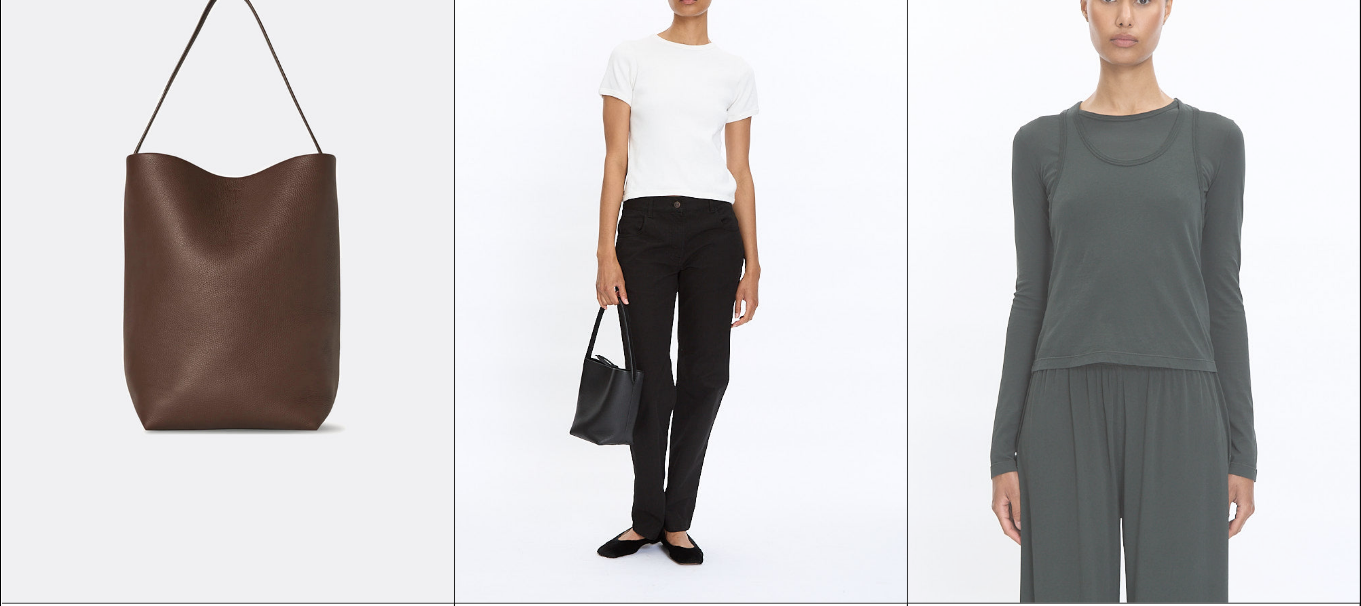 click at bounding box center [1134, 264] 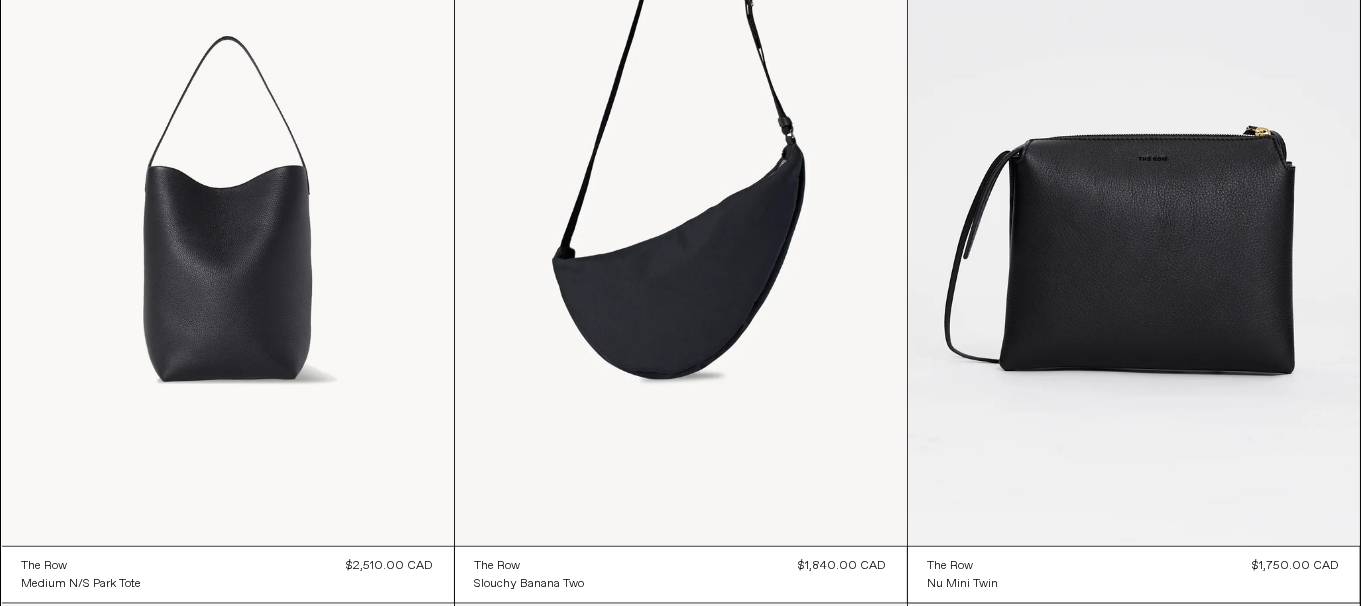 scroll, scrollTop: 16499, scrollLeft: 0, axis: vertical 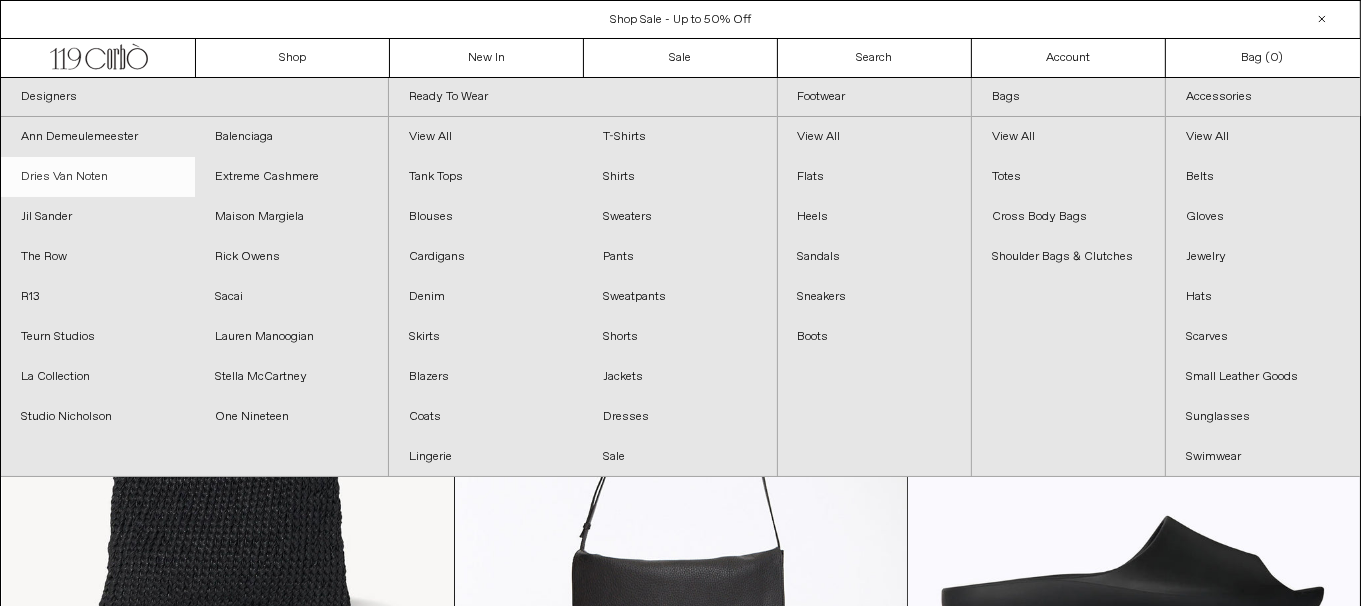 click on "Dries Van Noten" at bounding box center [98, 177] 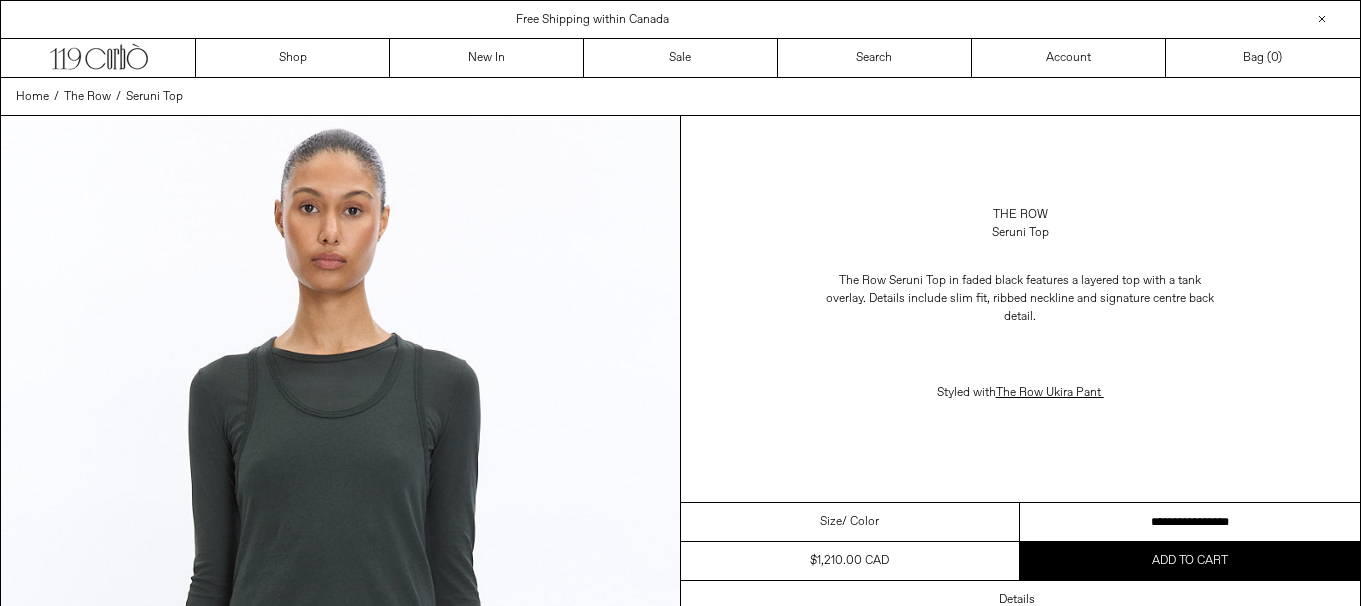 click on "**********" at bounding box center [1190, 522] 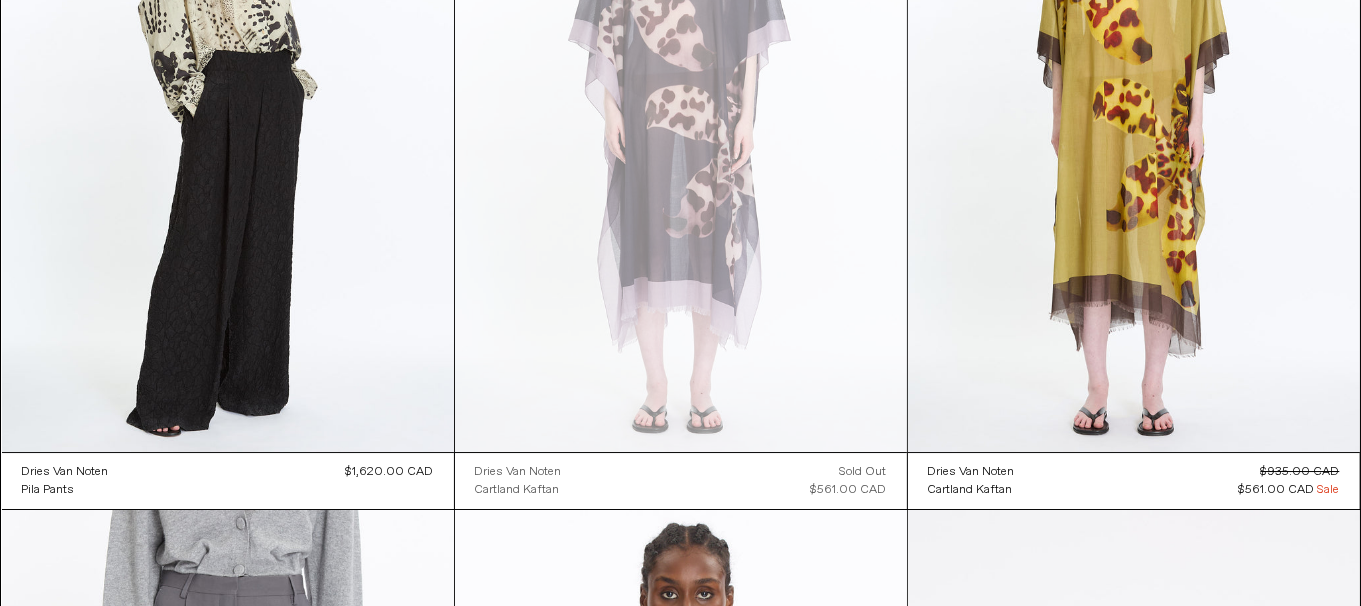 scroll, scrollTop: 6131, scrollLeft: 0, axis: vertical 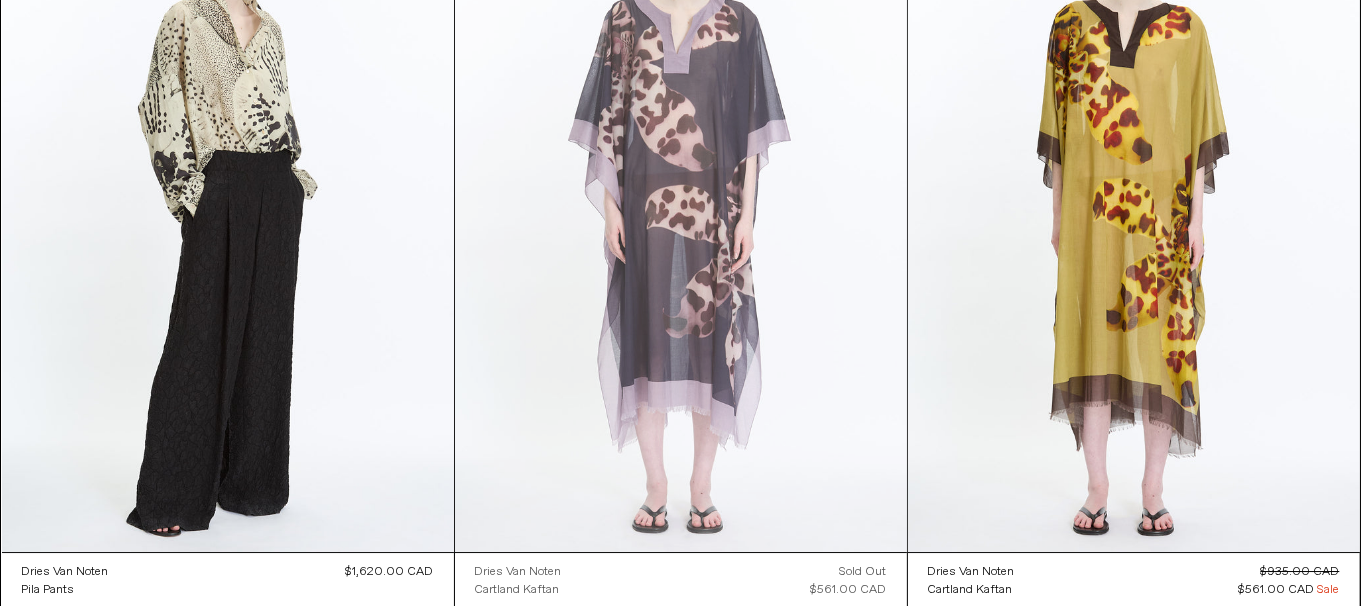 click at bounding box center (681, 213) 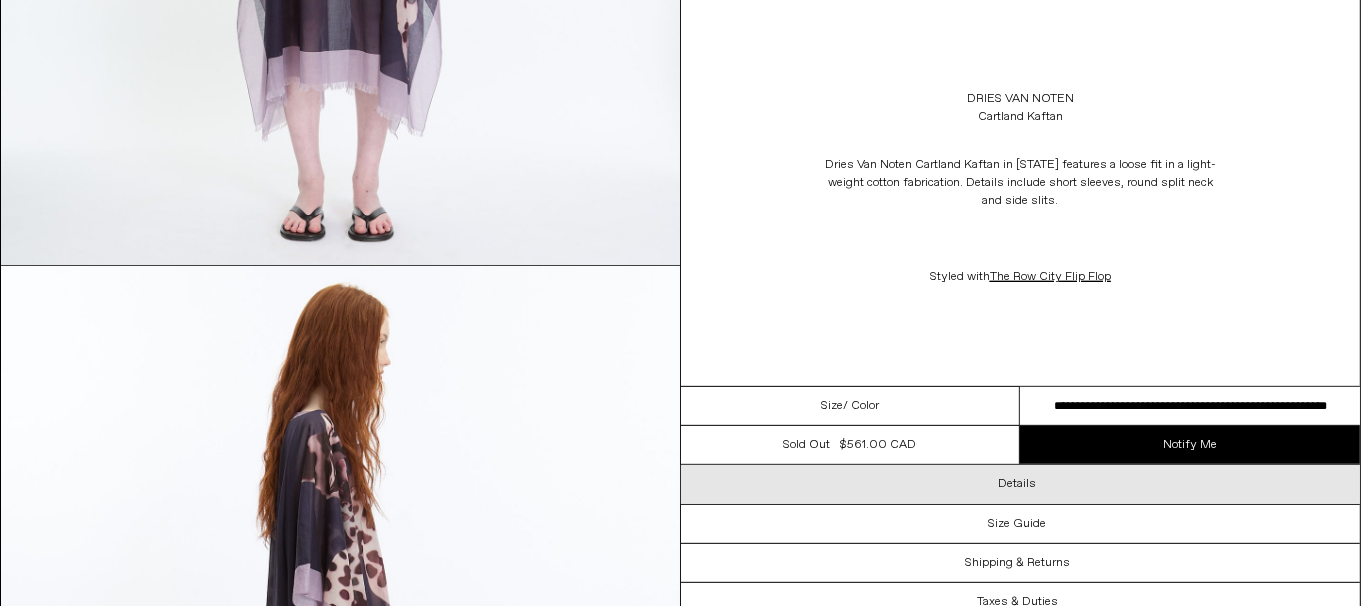 scroll, scrollTop: 800, scrollLeft: 0, axis: vertical 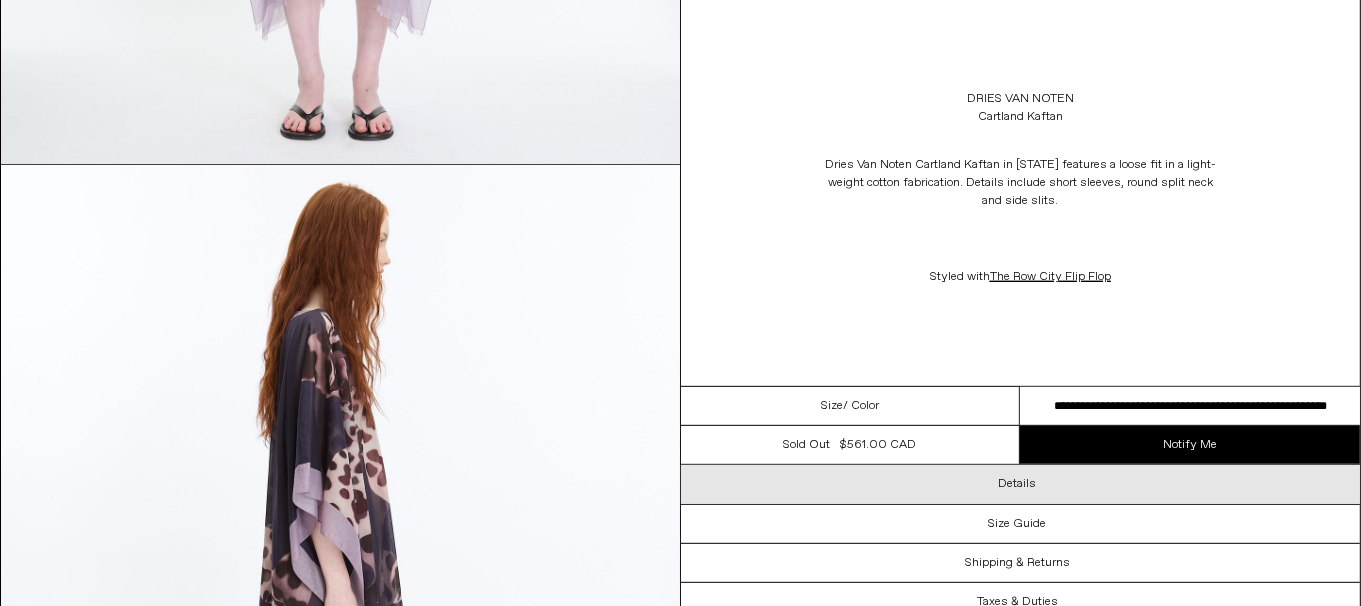 click on "Details" at bounding box center (1017, 484) 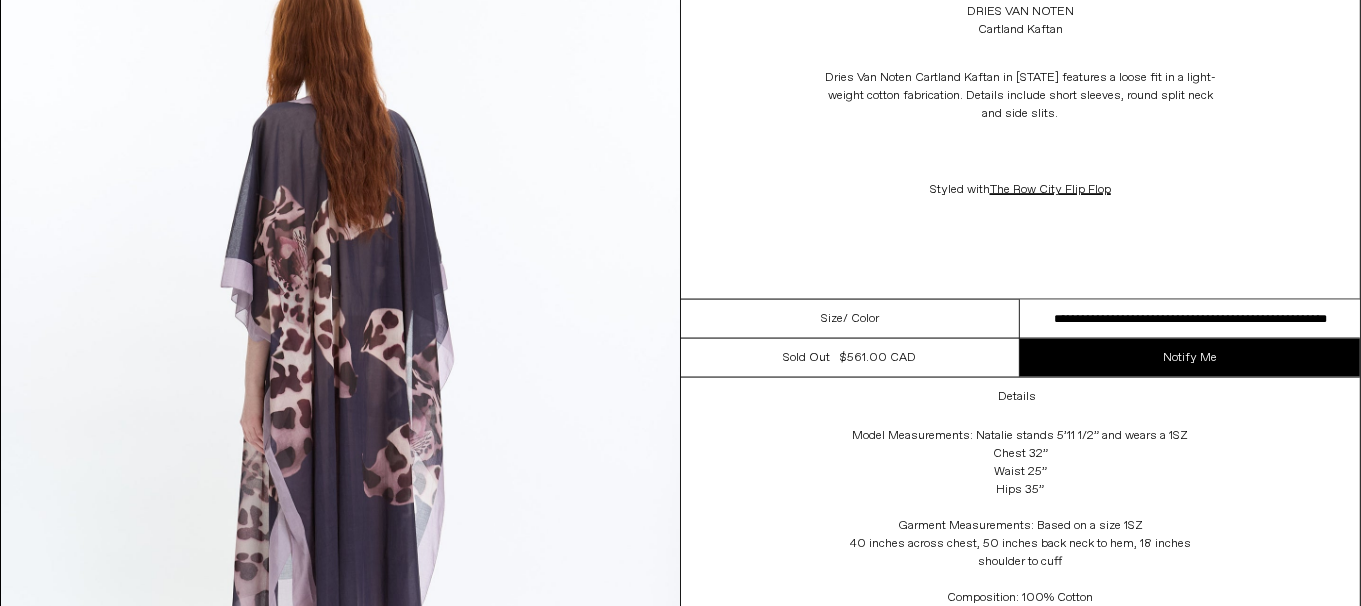 scroll, scrollTop: 2400, scrollLeft: 0, axis: vertical 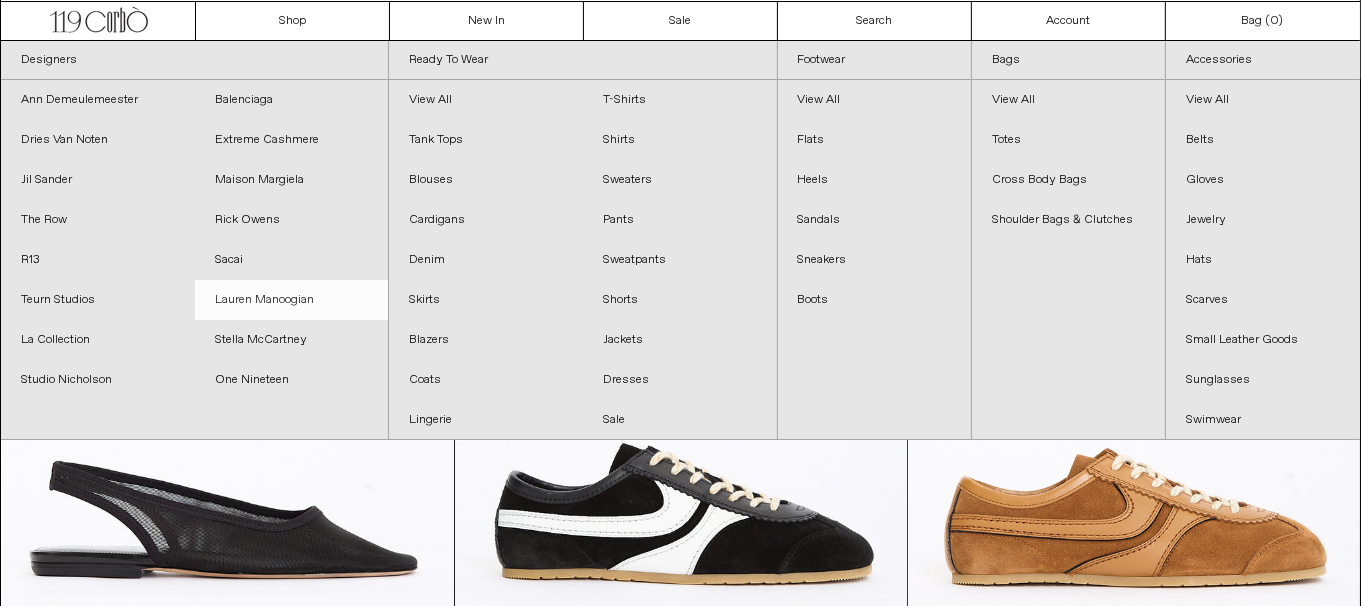 click on "Lauren Manoogian" at bounding box center (292, 300) 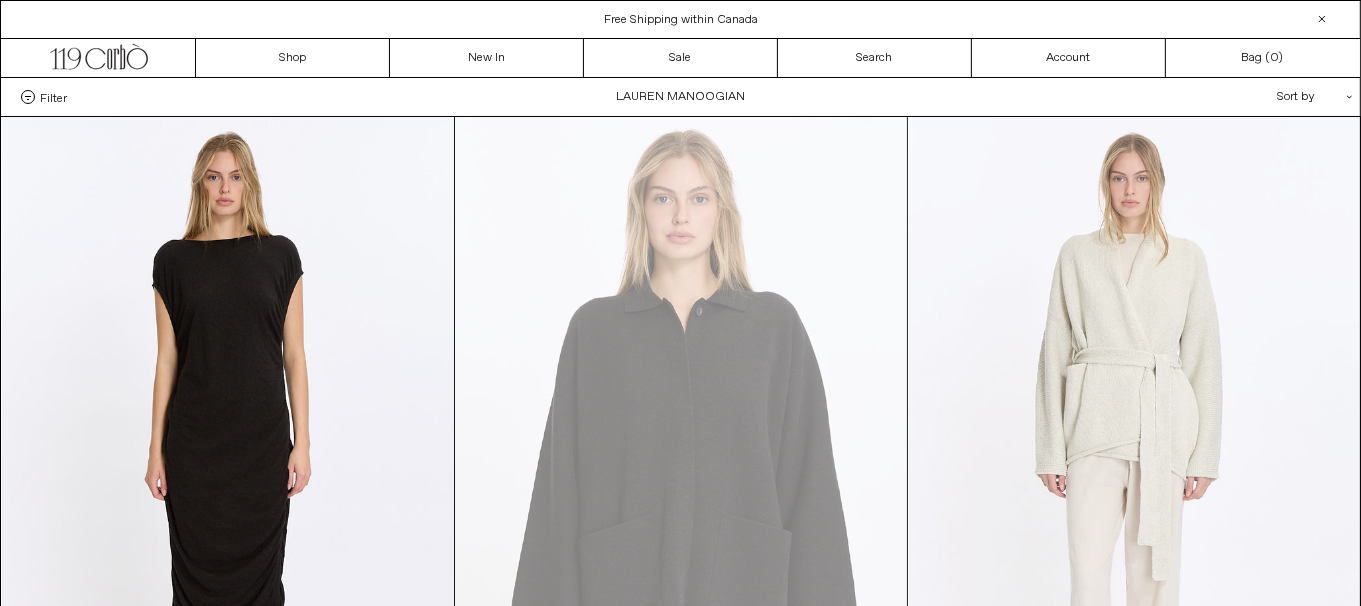 scroll, scrollTop: 0, scrollLeft: 0, axis: both 